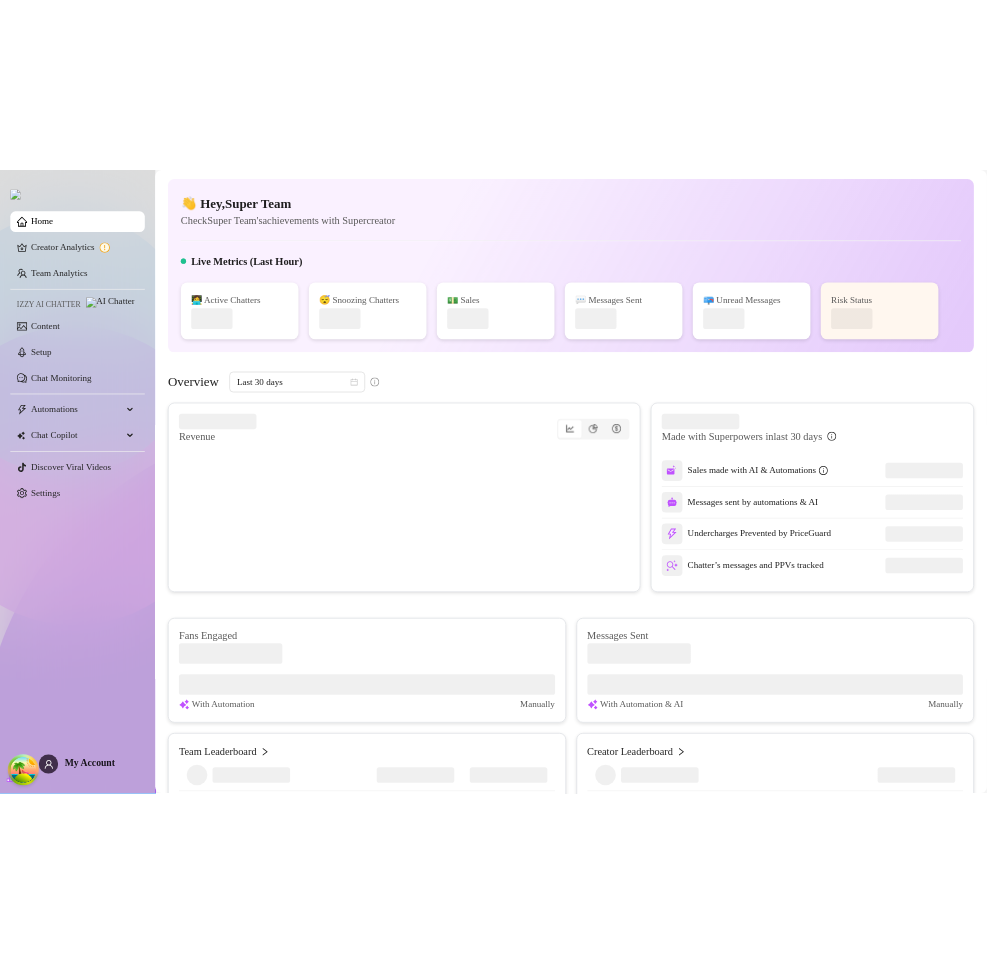 scroll, scrollTop: 0, scrollLeft: 0, axis: both 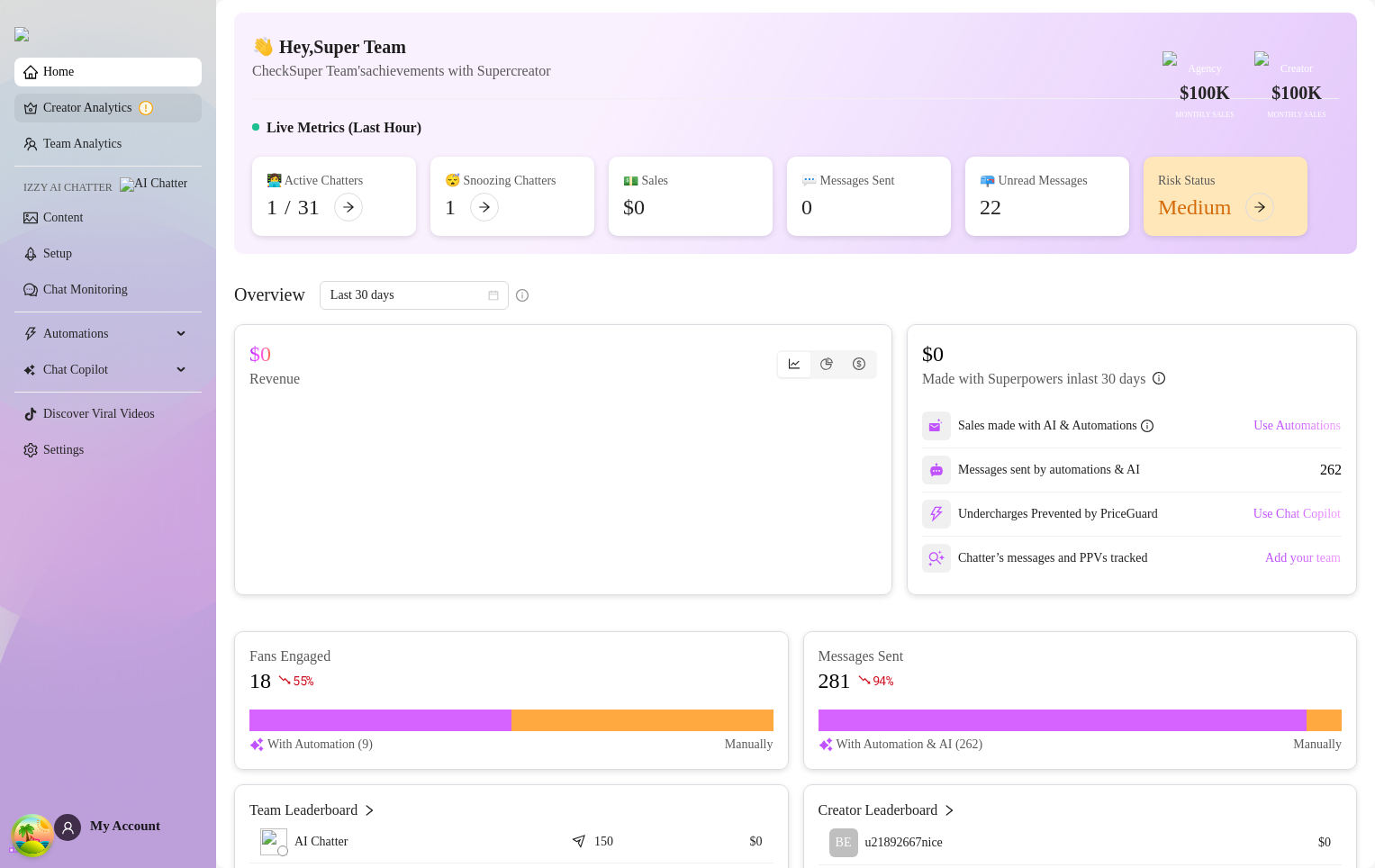 click on "Creator Analytics" at bounding box center (115, 108) 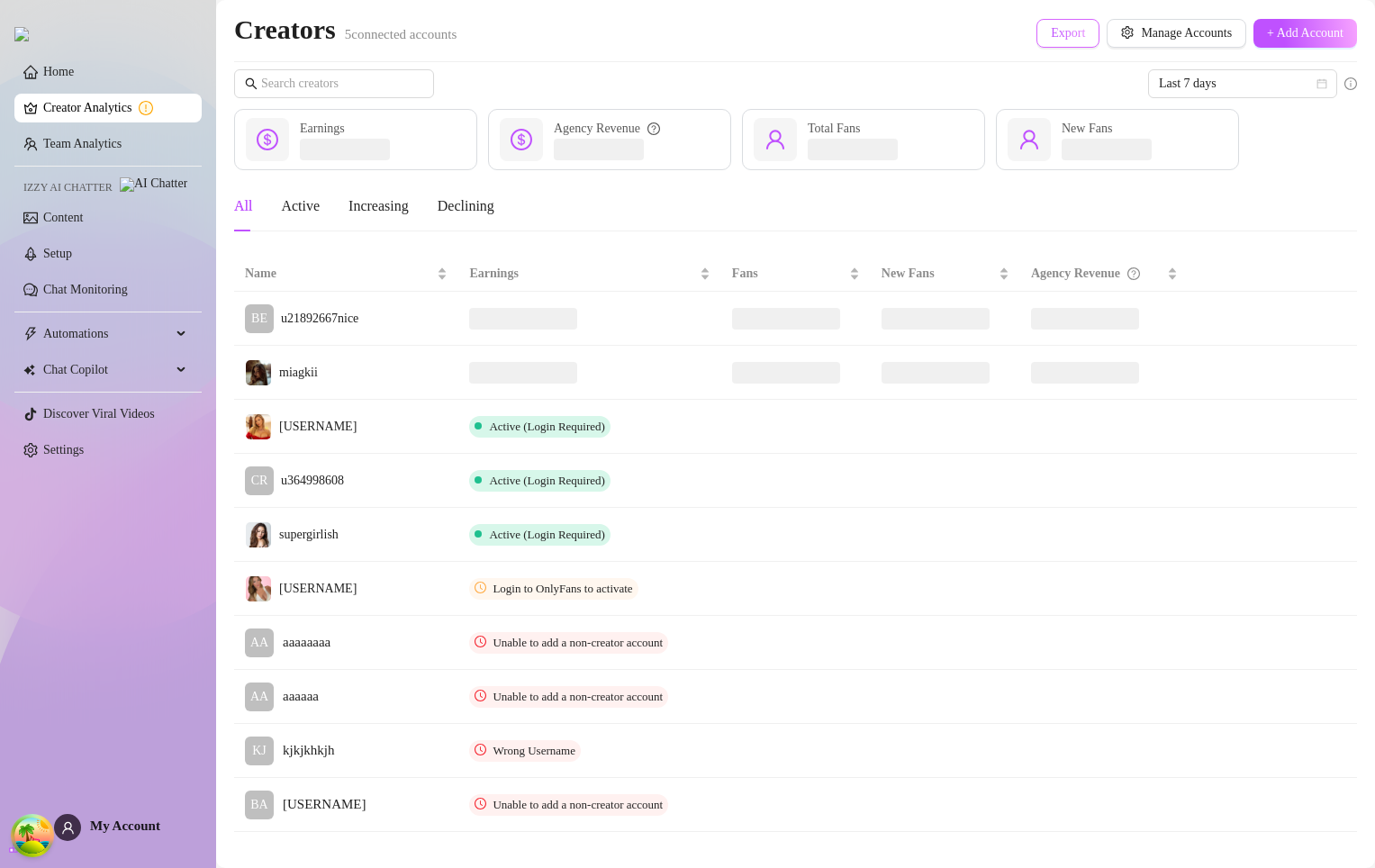 click on "Export" at bounding box center [1068, 33] 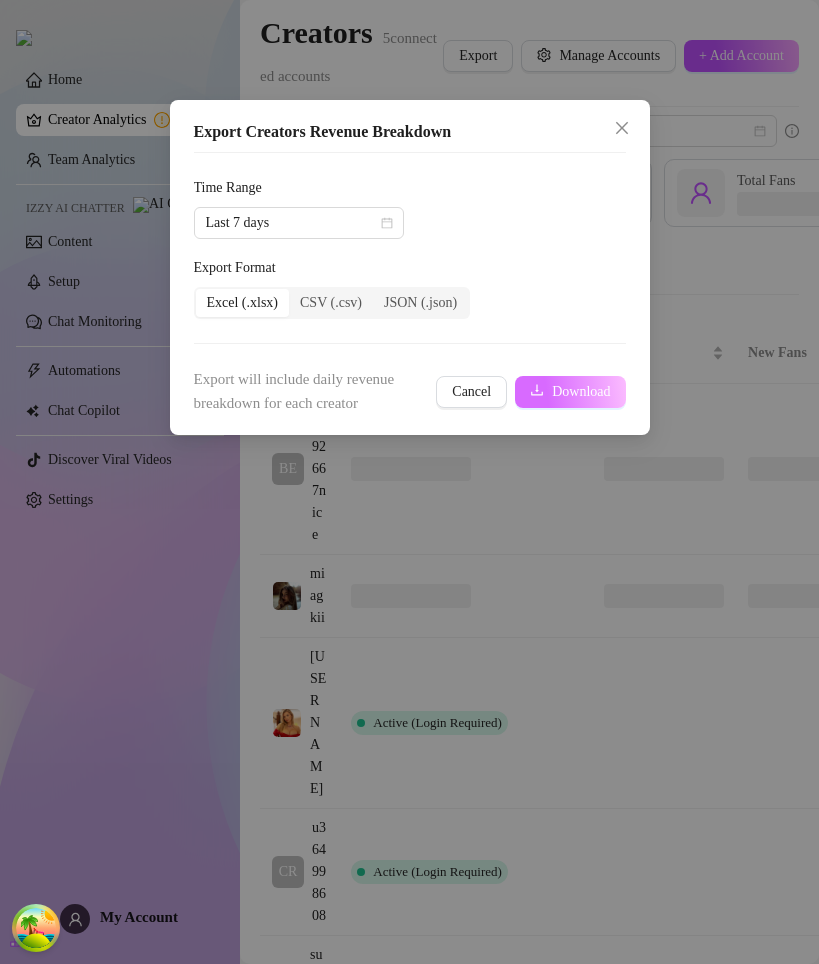 click on "Download" at bounding box center (581, 392) 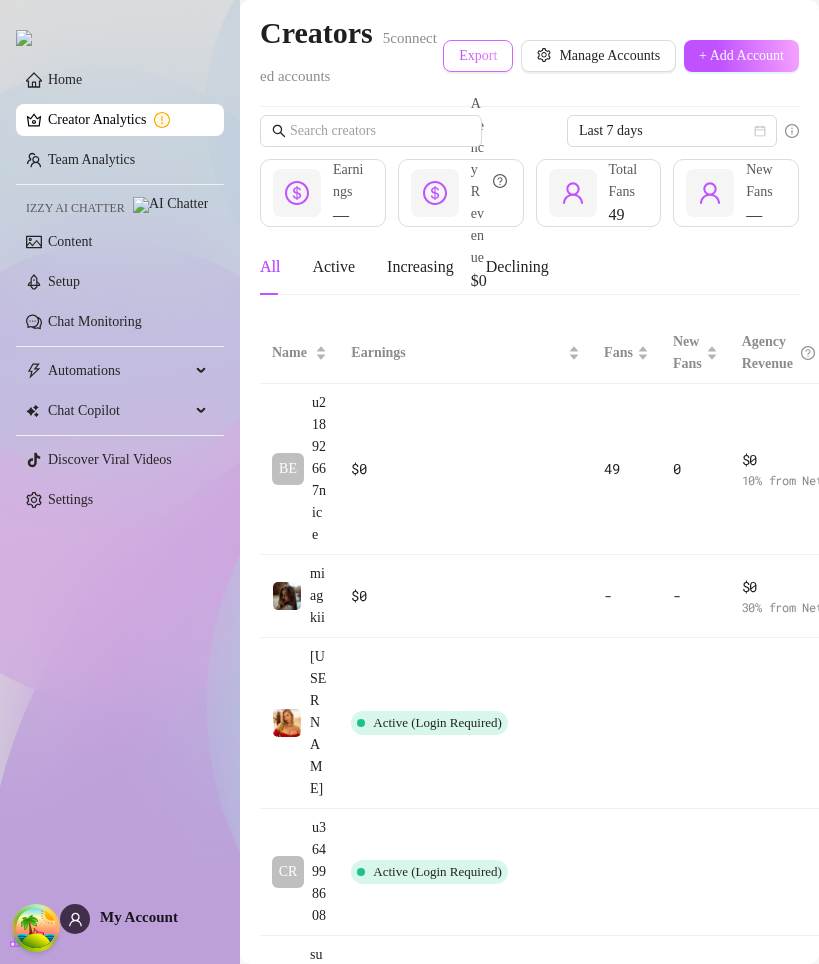 click on "Export" at bounding box center [478, 56] 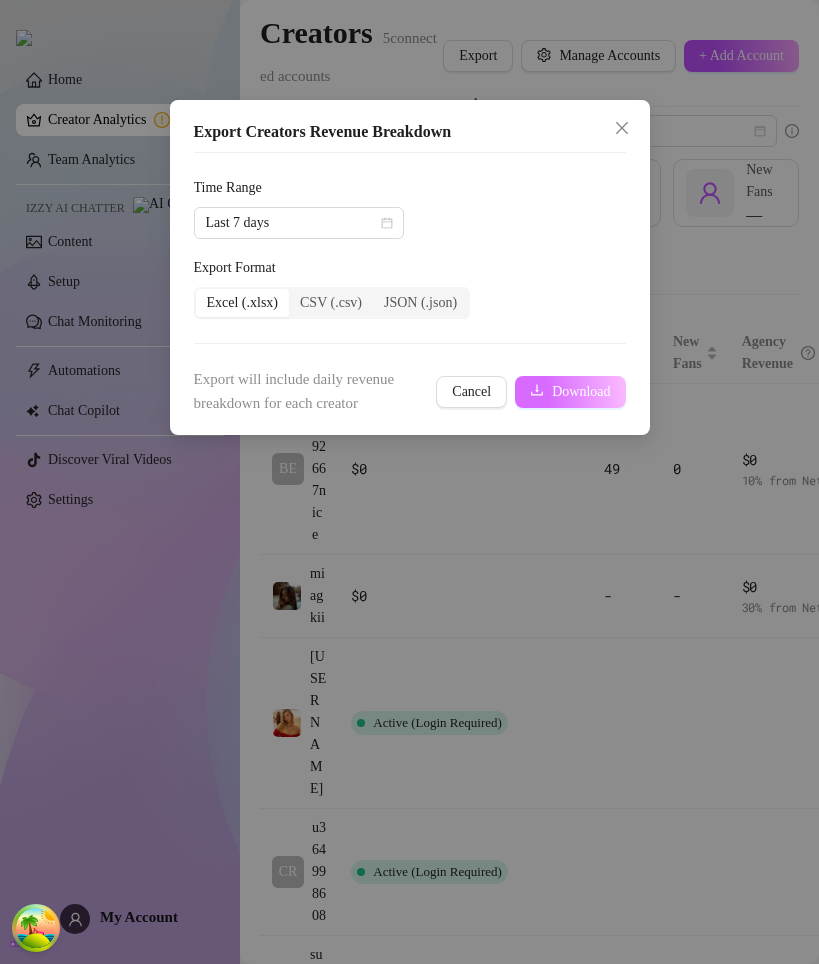 click on "Download" at bounding box center [581, 392] 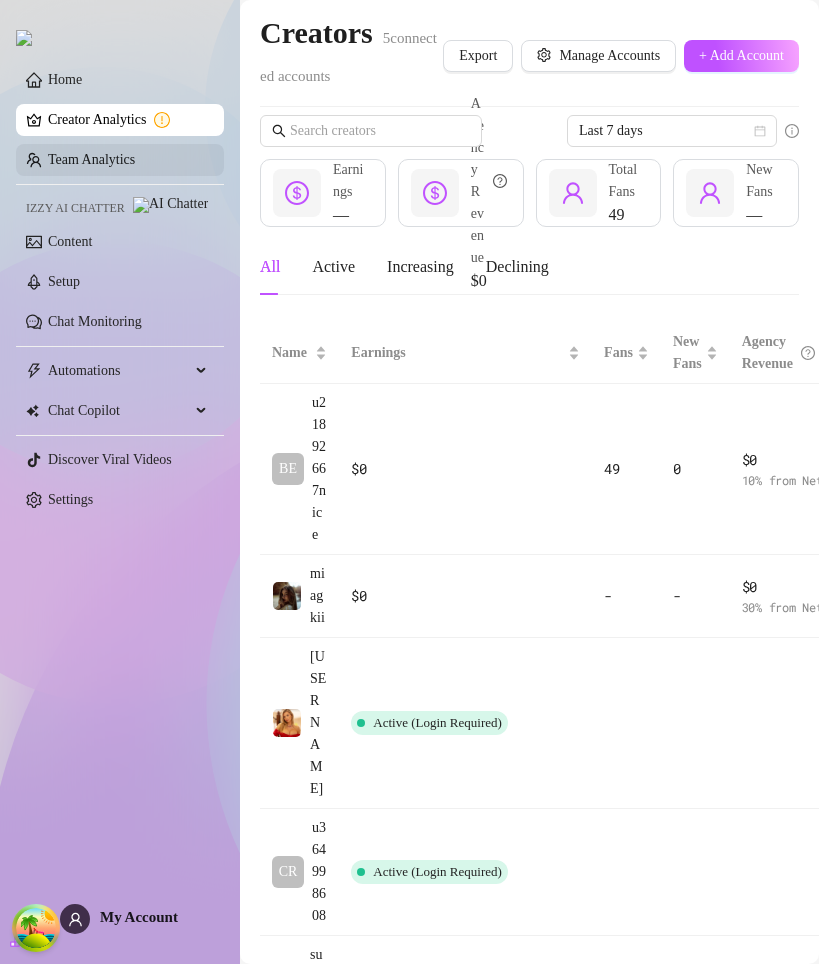click on "Team Analytics" at bounding box center (91, 159) 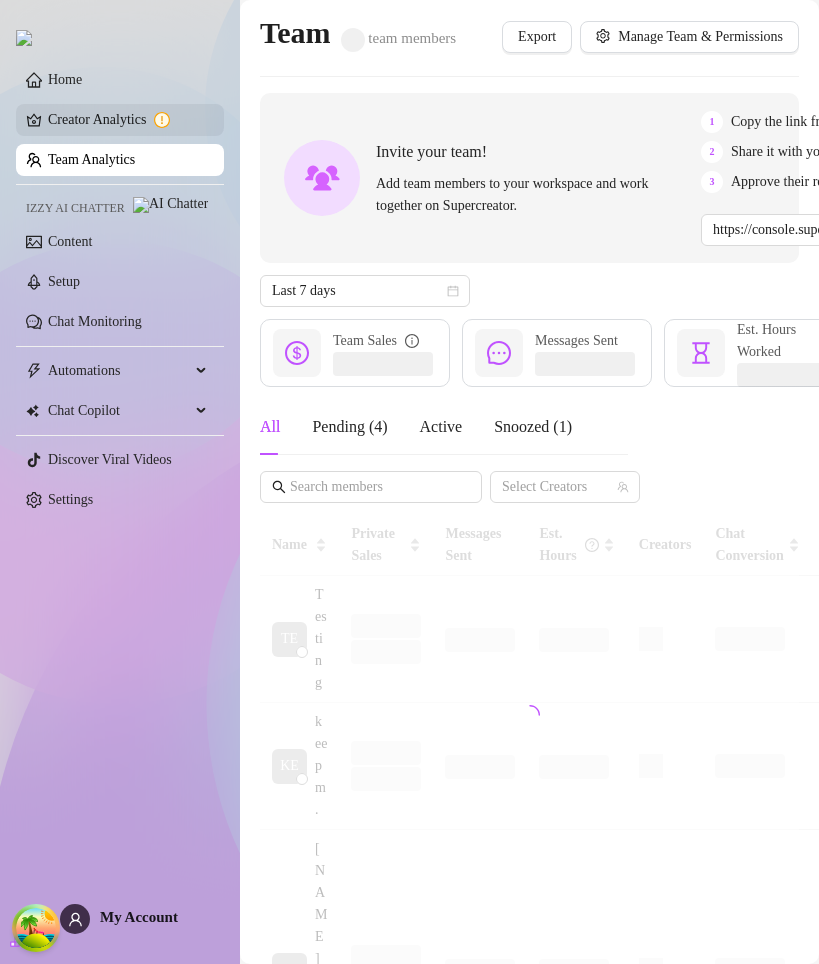 click on "Creator Analytics" at bounding box center [128, 120] 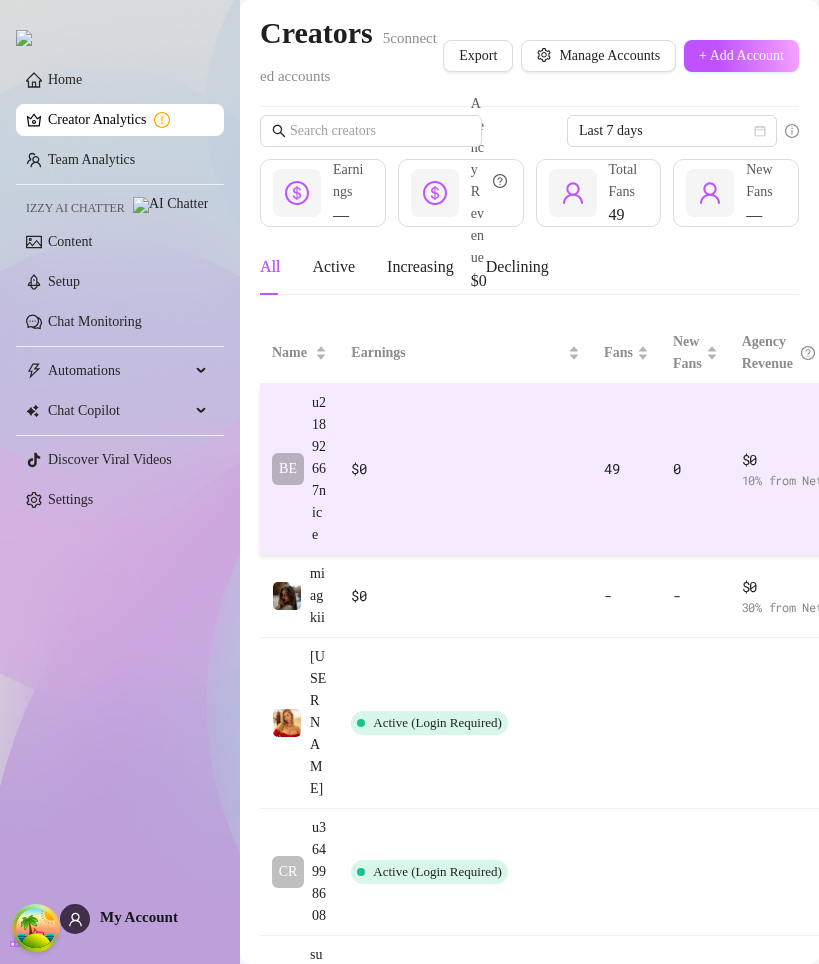 click on "49" at bounding box center (626, 469) 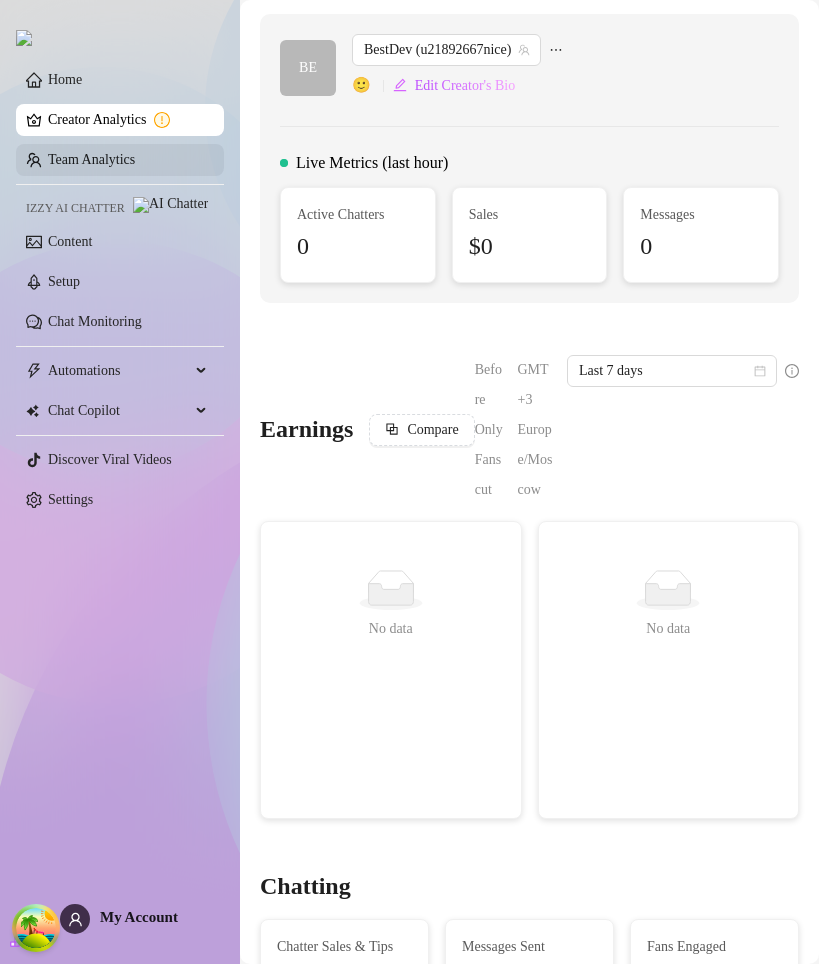click on "Team Analytics" at bounding box center (91, 159) 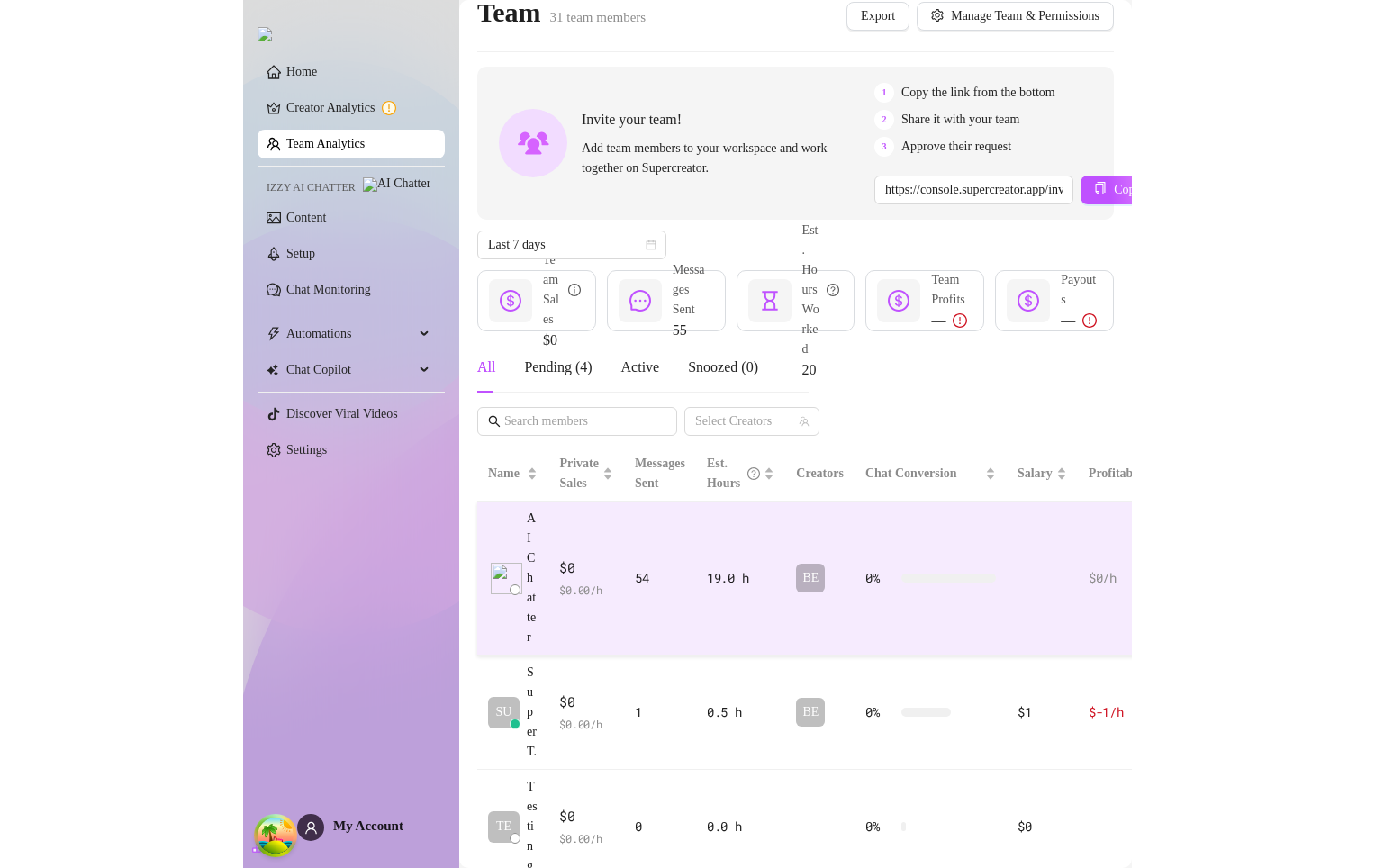 scroll, scrollTop: 21, scrollLeft: 0, axis: vertical 